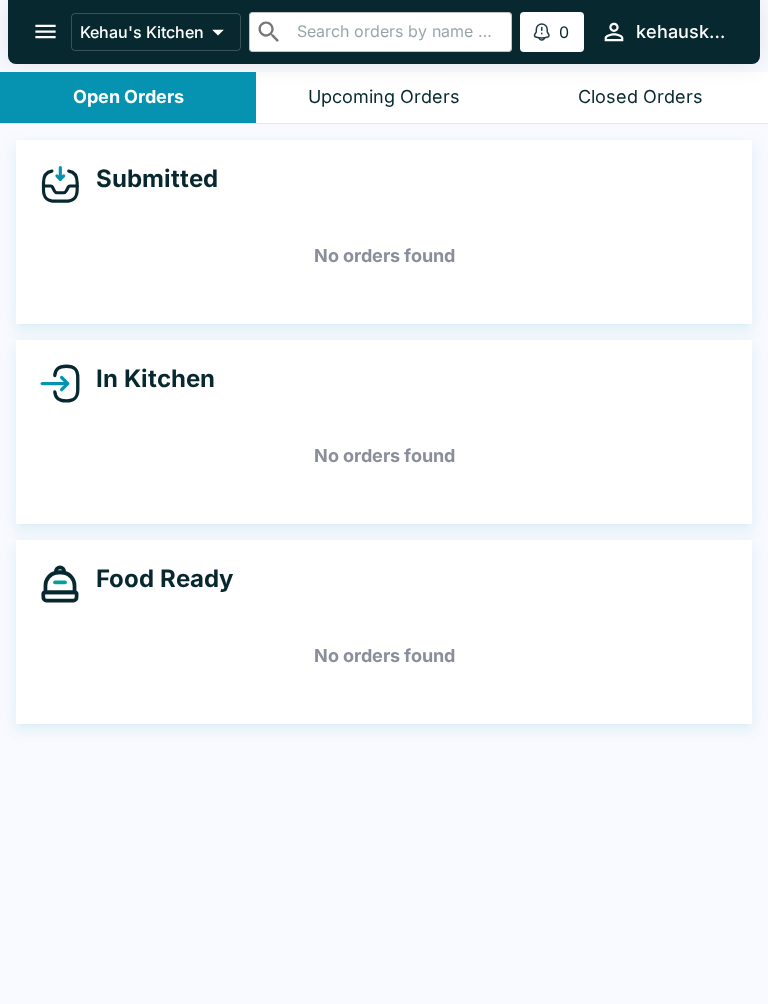 scroll, scrollTop: 0, scrollLeft: 0, axis: both 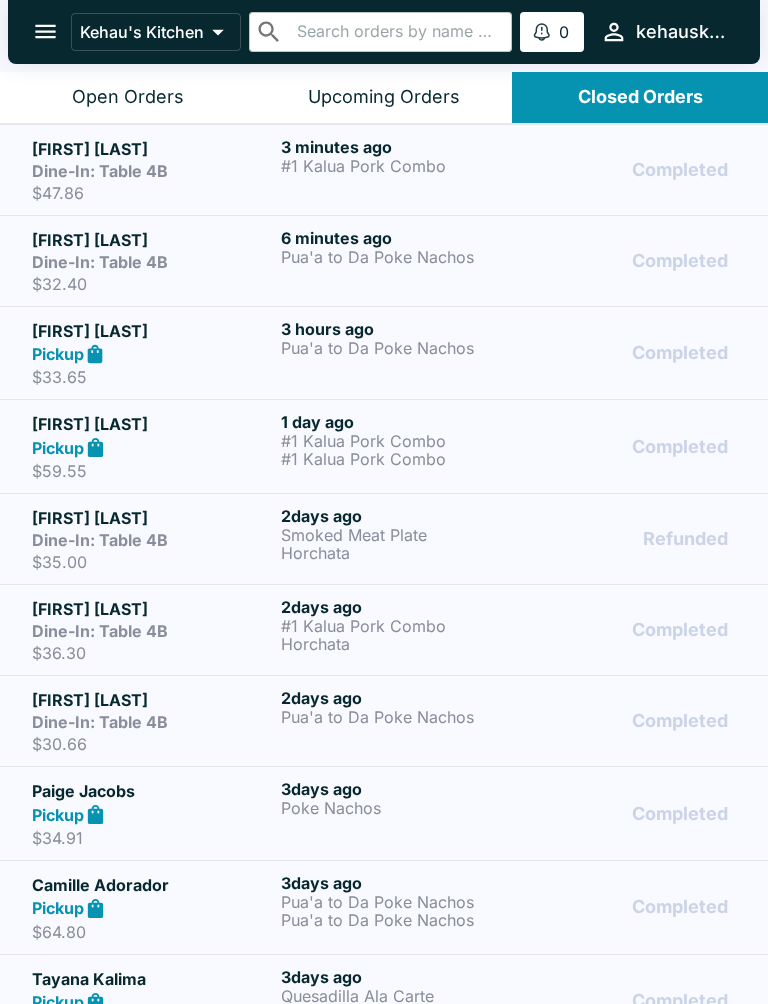 click on "3 minutes ago" at bounding box center (401, 147) 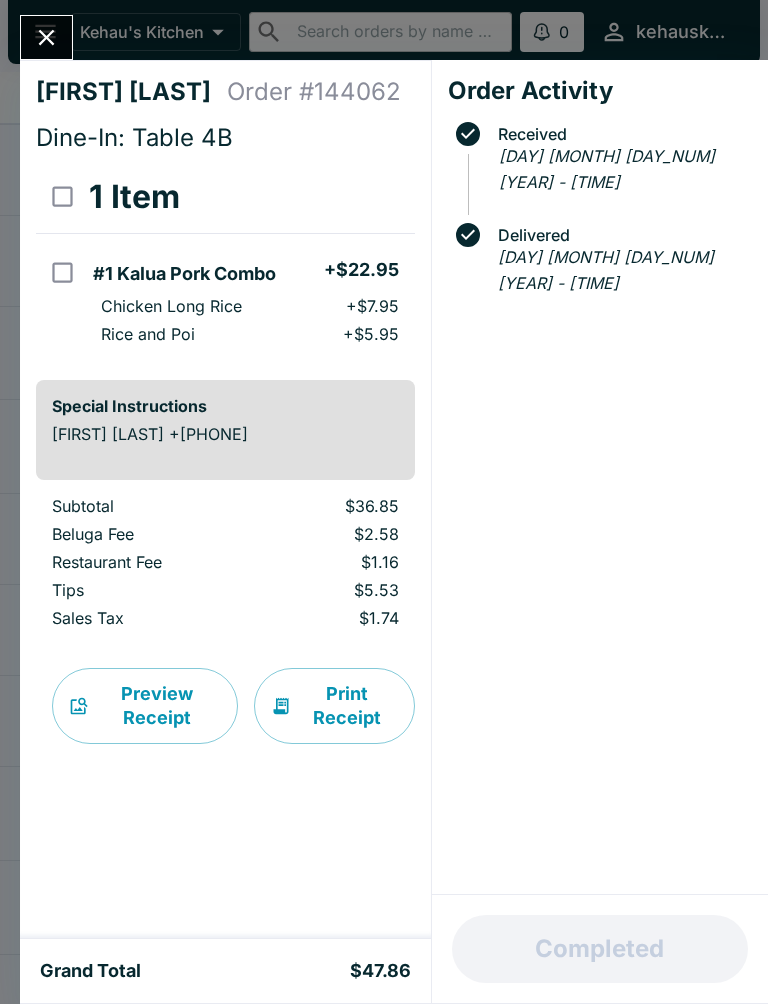 click 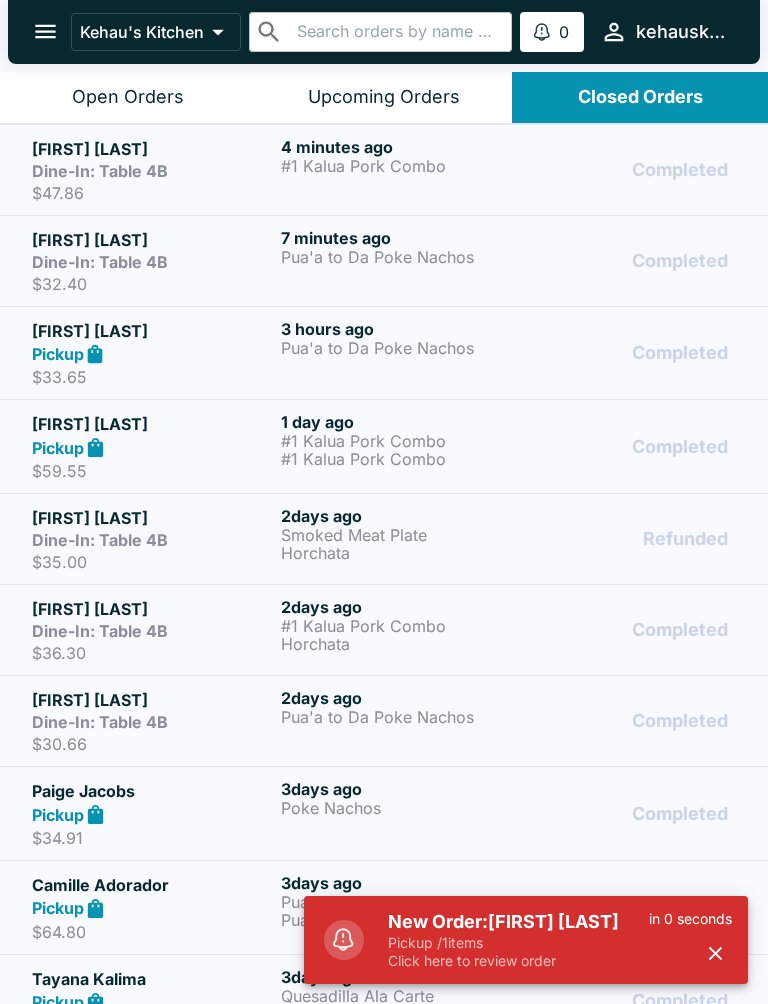 click on "#1 Kalua Pork Combo" at bounding box center [401, 166] 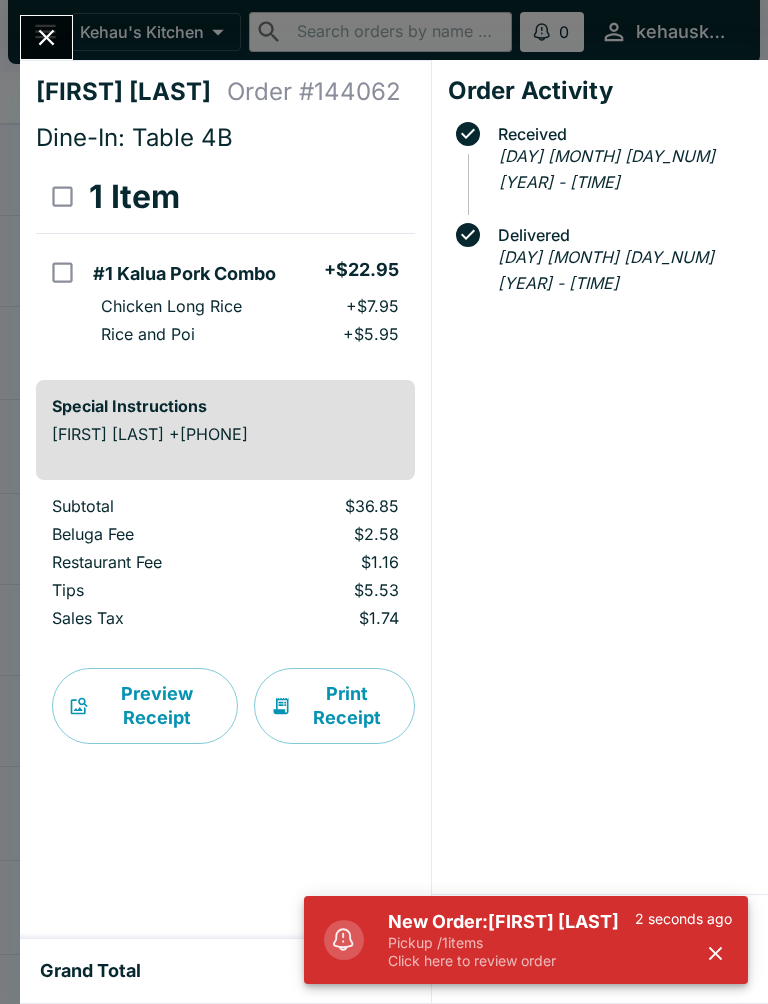 click at bounding box center [715, 953] 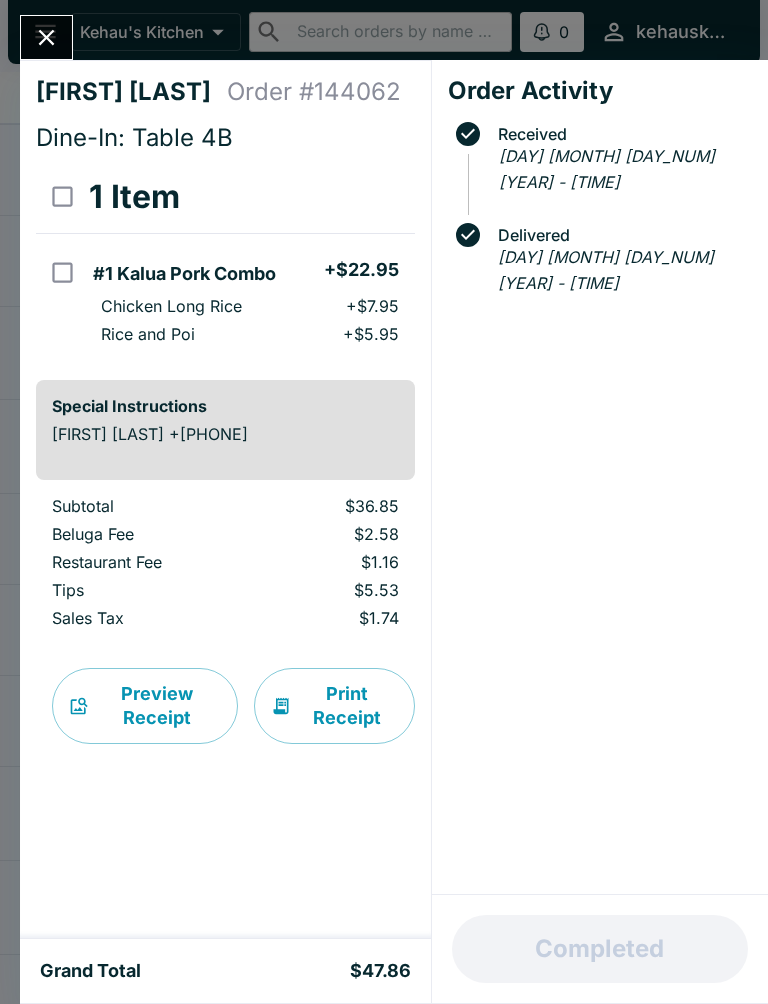 click at bounding box center [46, 37] 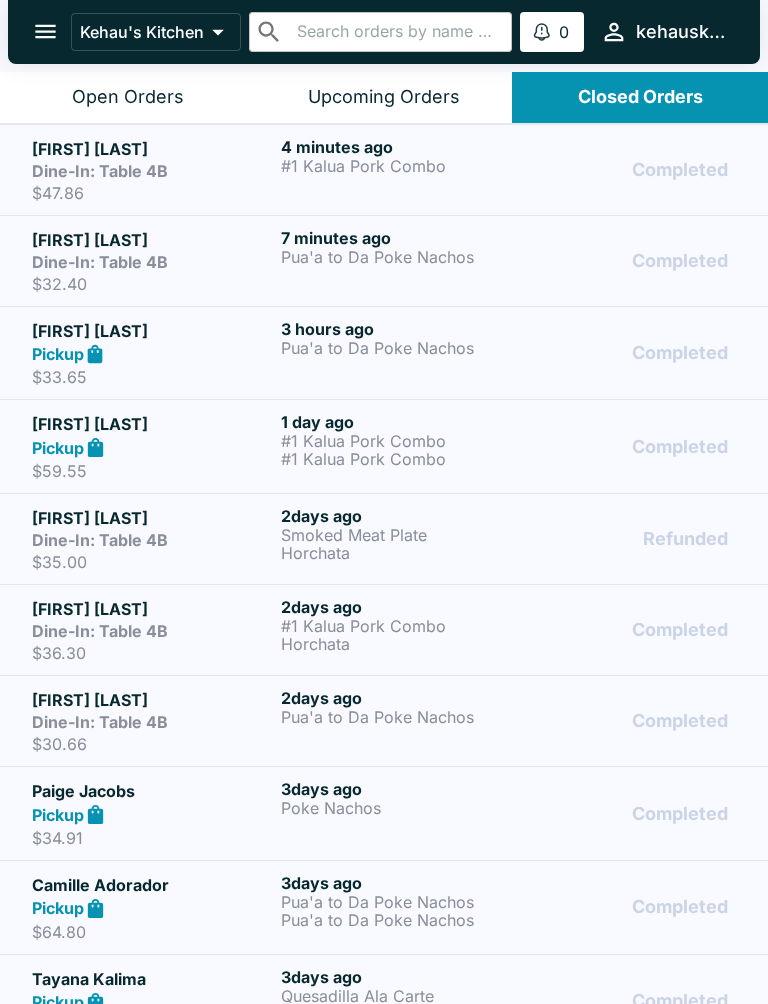 click on "#1 Kalua Pork Combo" at bounding box center (401, 166) 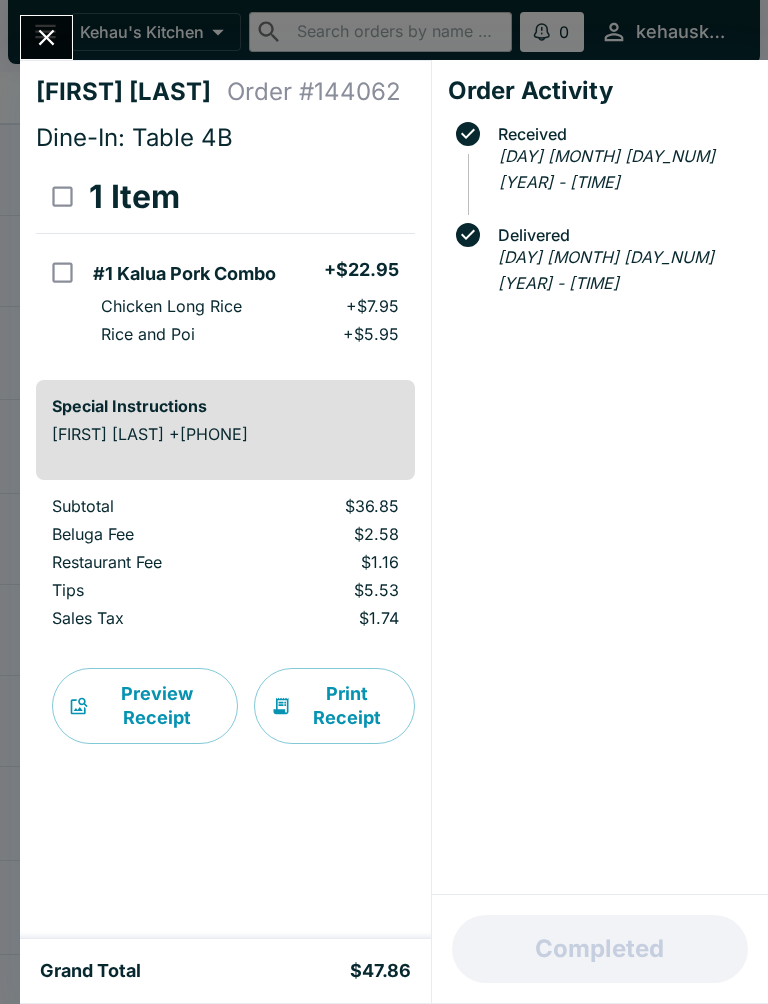click on "Print Receipt" at bounding box center (334, 706) 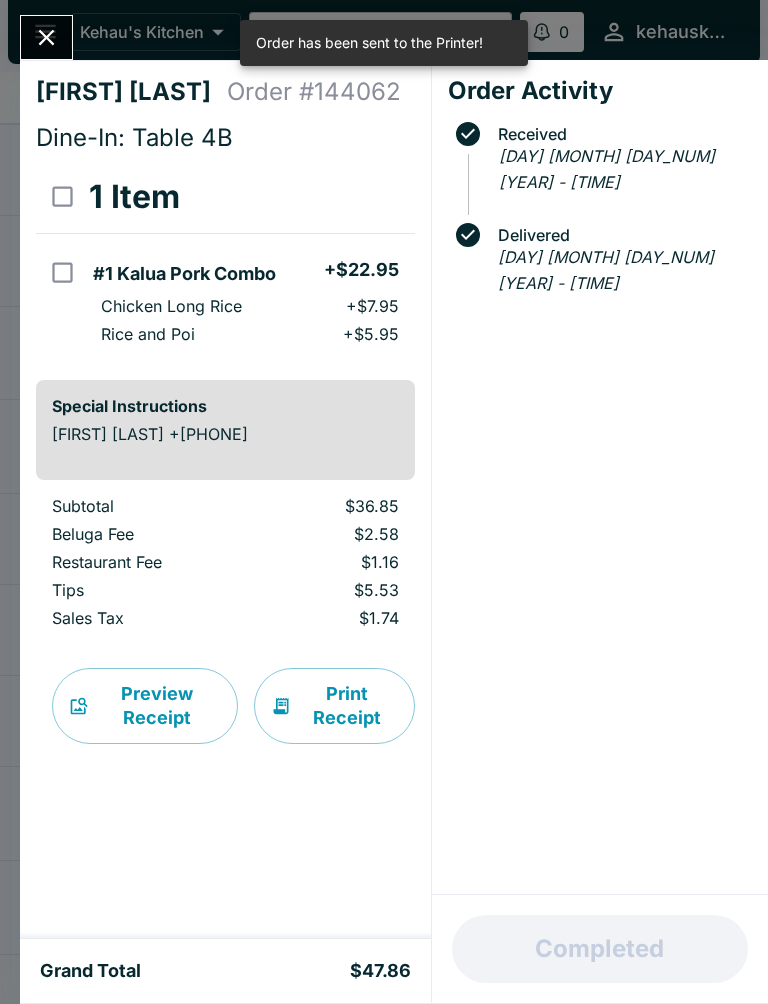 click 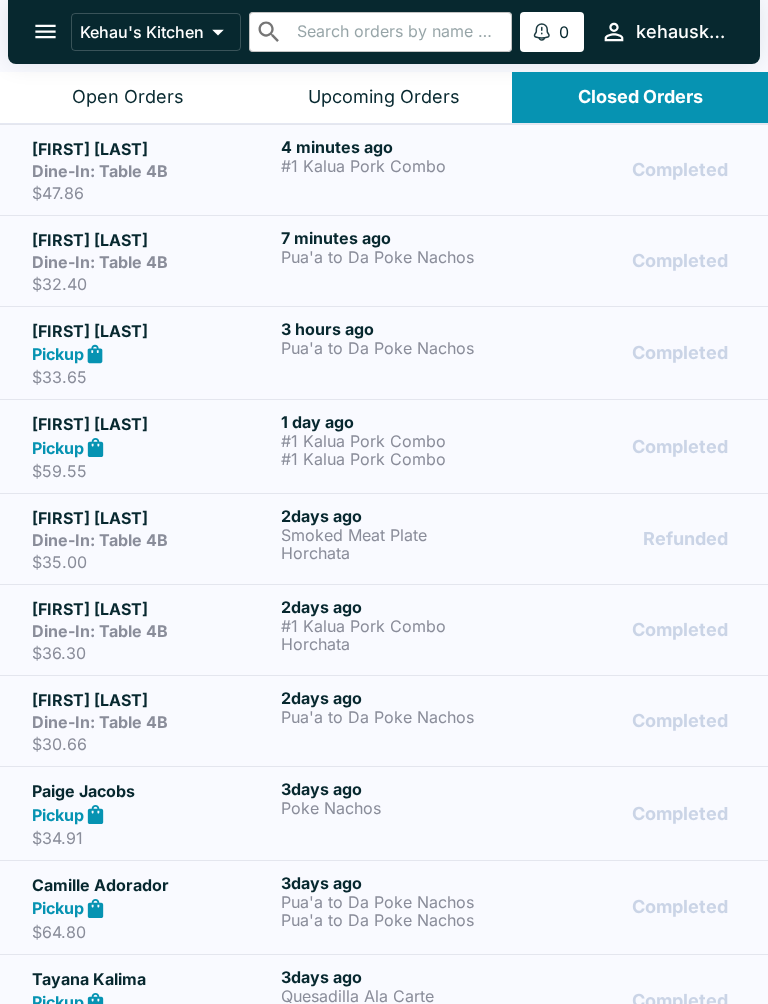 click on "3 hours ago" at bounding box center [401, 329] 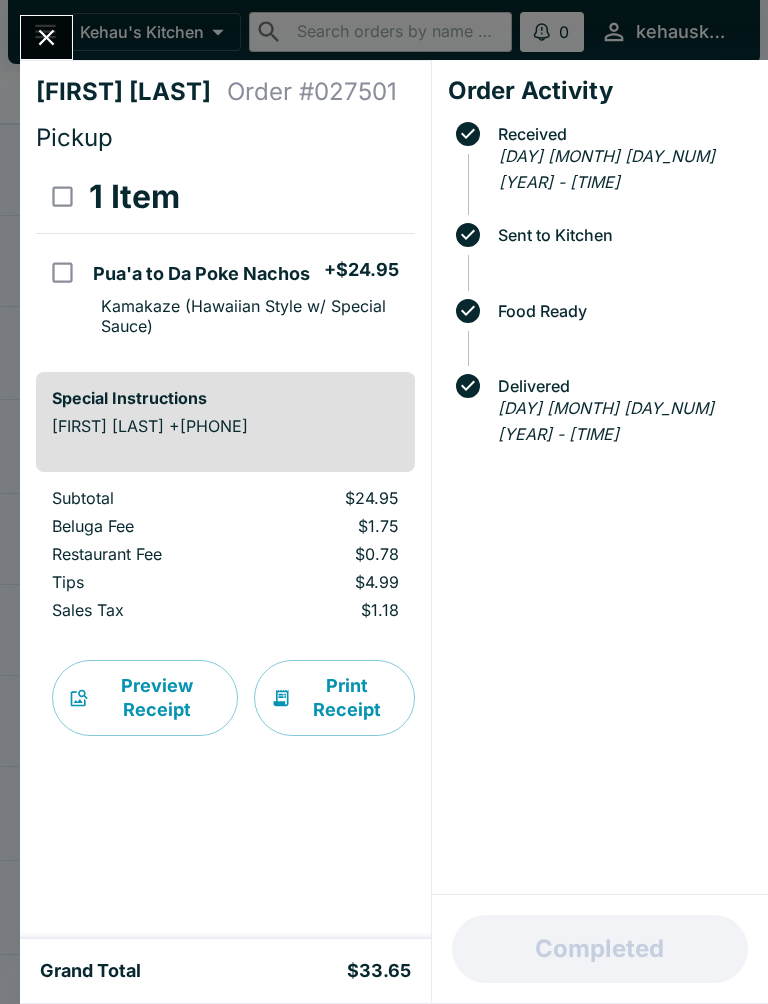 click at bounding box center [46, 37] 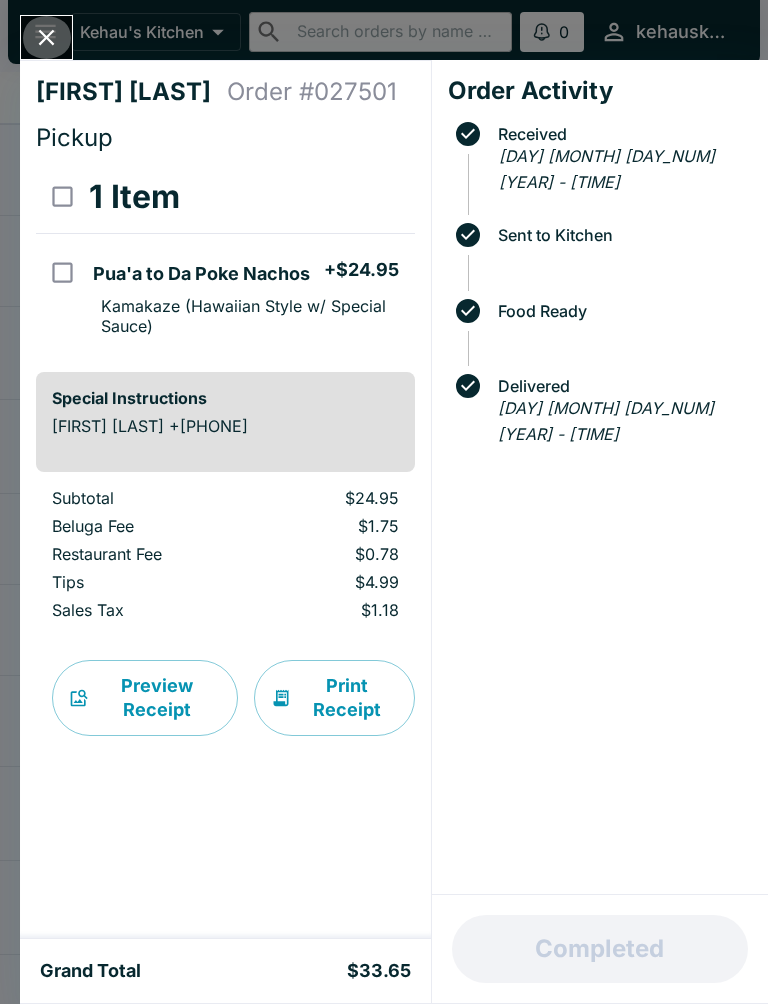 click 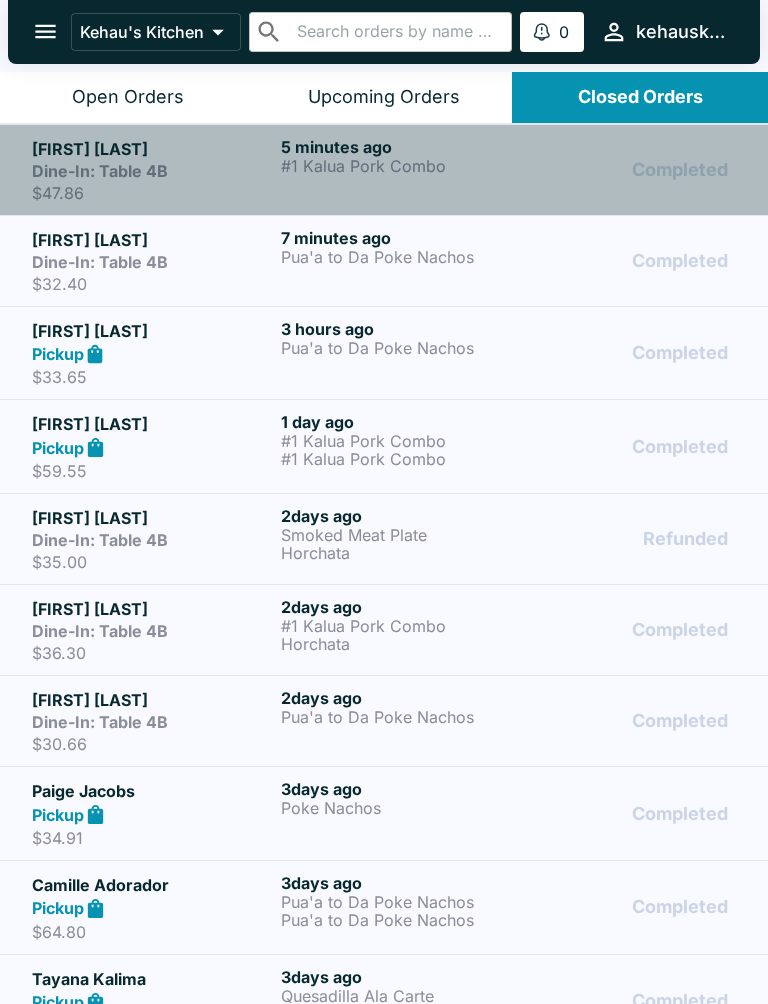 click on "#1 Kalua Pork Combo" at bounding box center [401, 166] 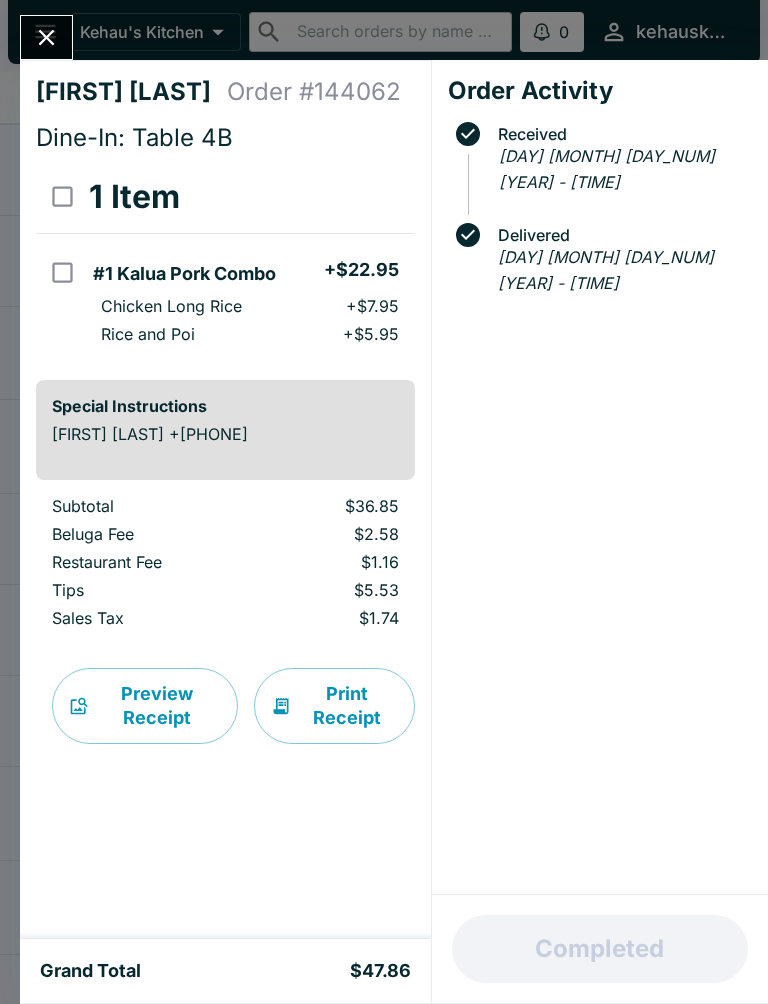 click 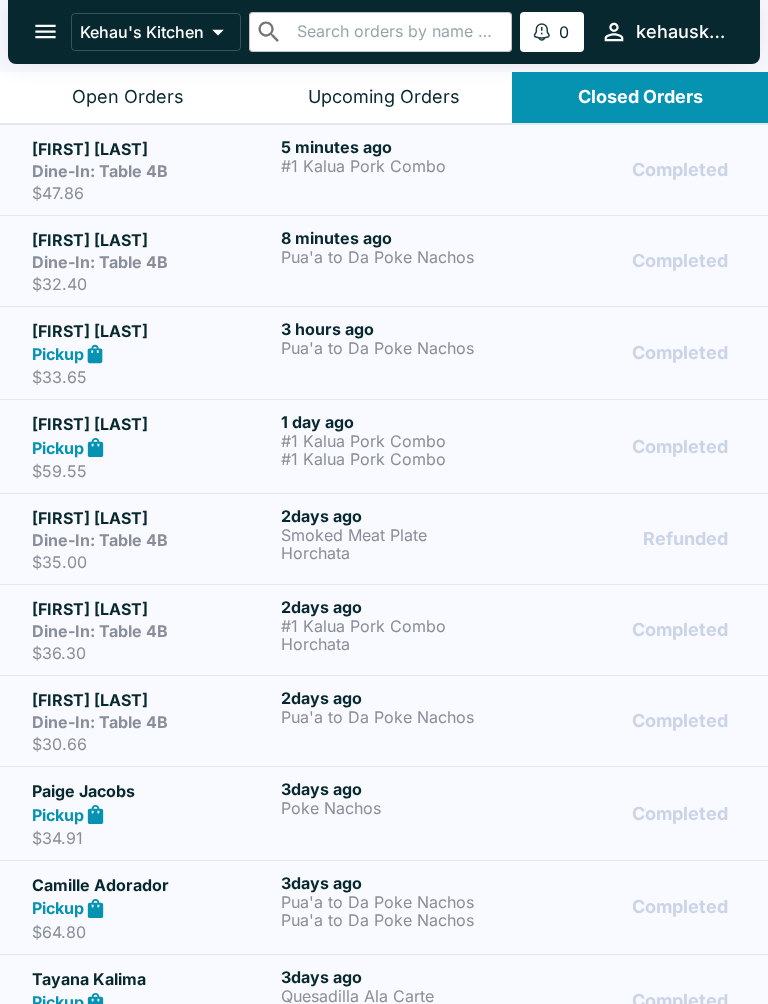 click on "Upcoming Orders" at bounding box center [384, 97] 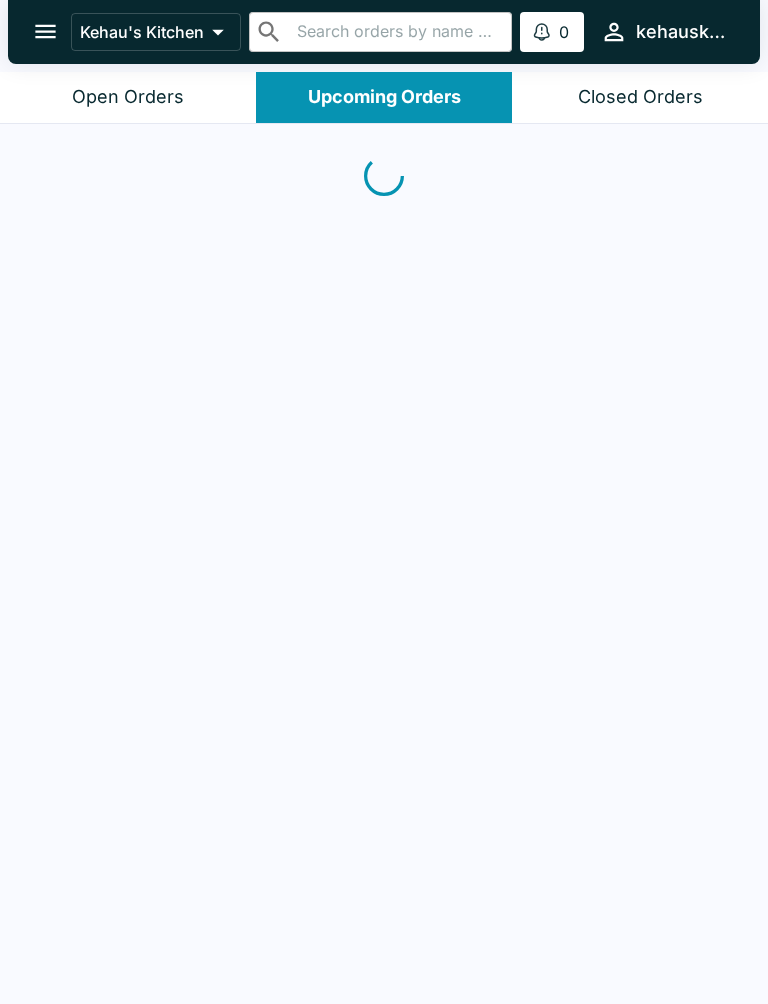 click on "Upcoming Orders" at bounding box center (384, 97) 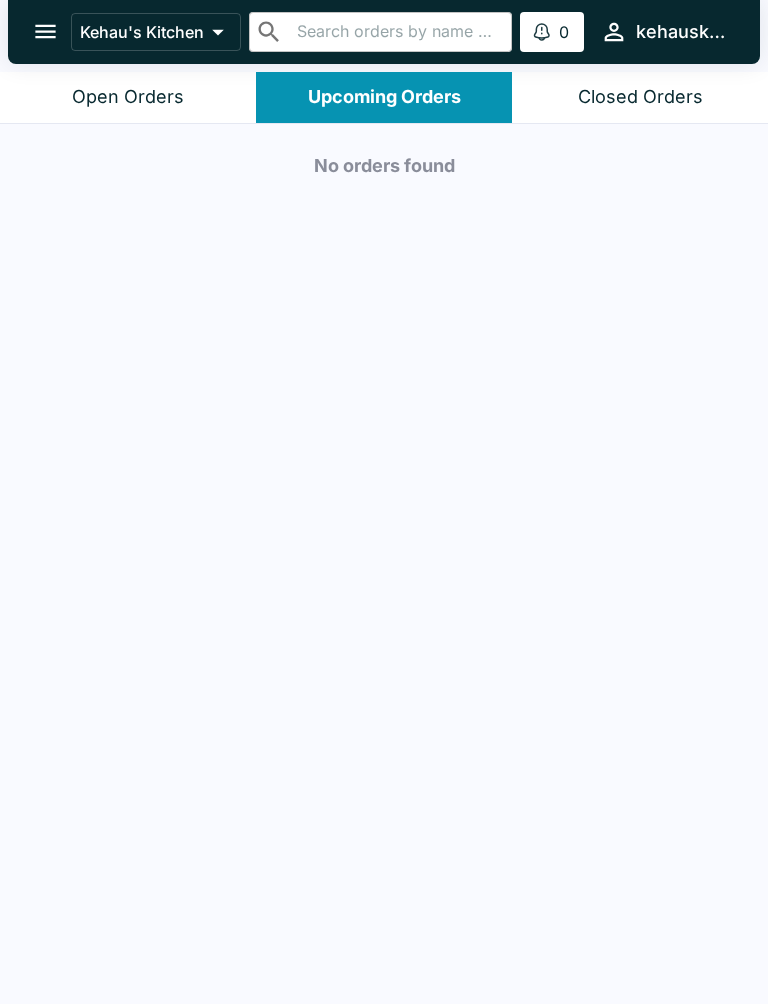 click on "Open Orders" at bounding box center [128, 97] 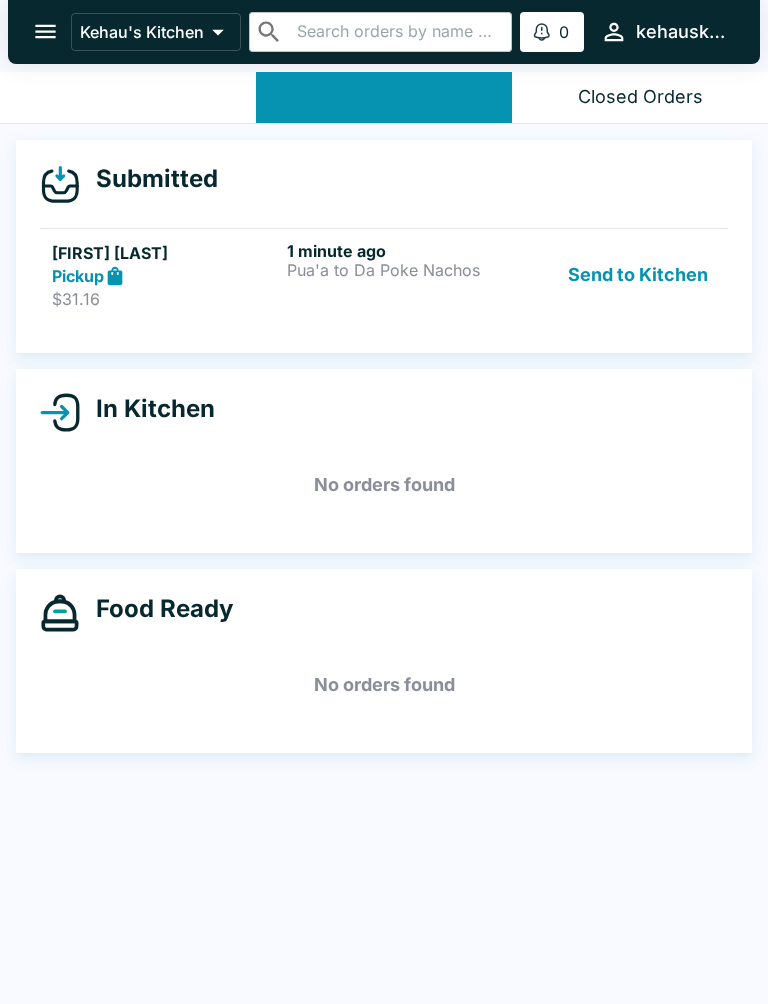 click on "Open Orders" at bounding box center [128, 97] 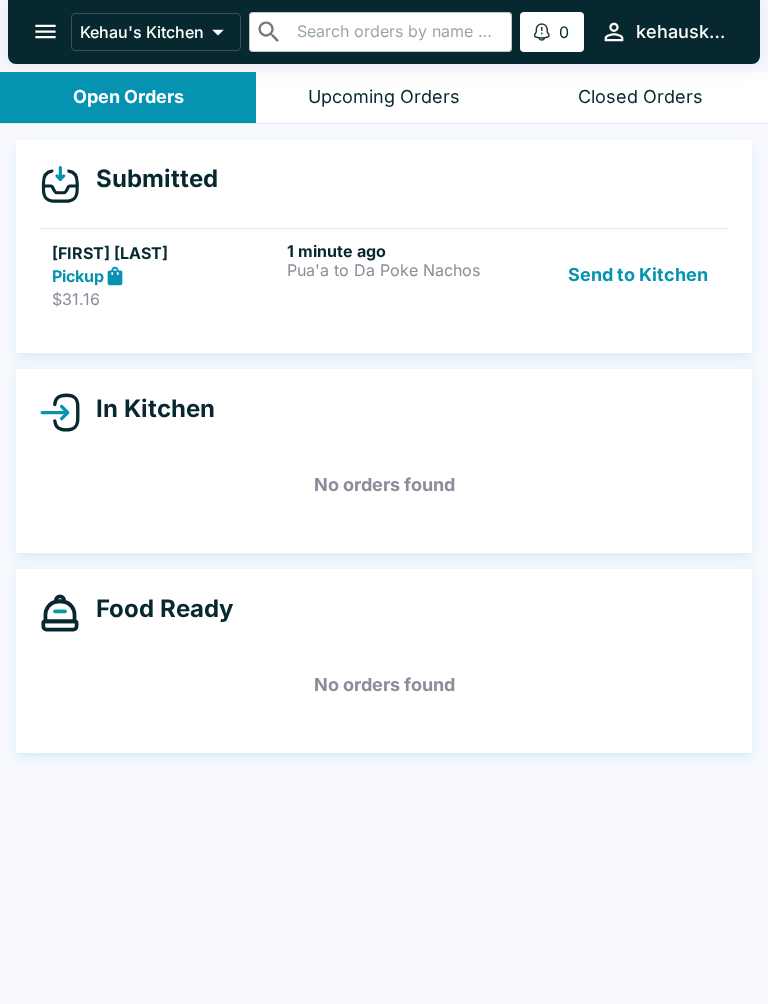 click on "Open Orders" at bounding box center (128, 97) 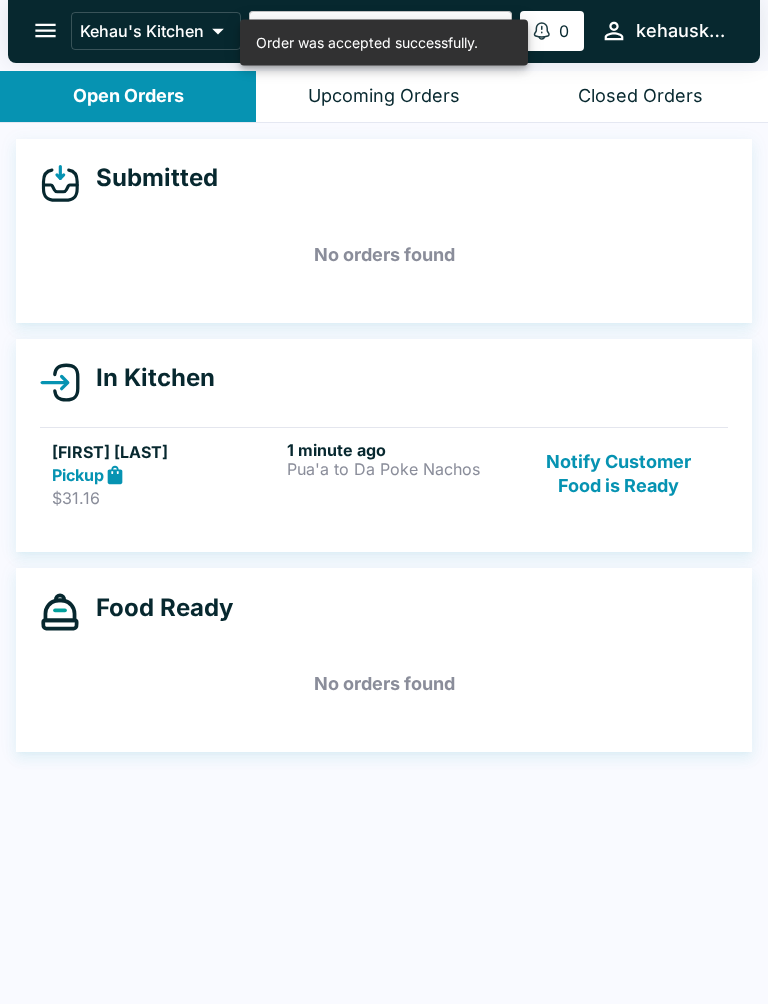 scroll, scrollTop: 1, scrollLeft: 0, axis: vertical 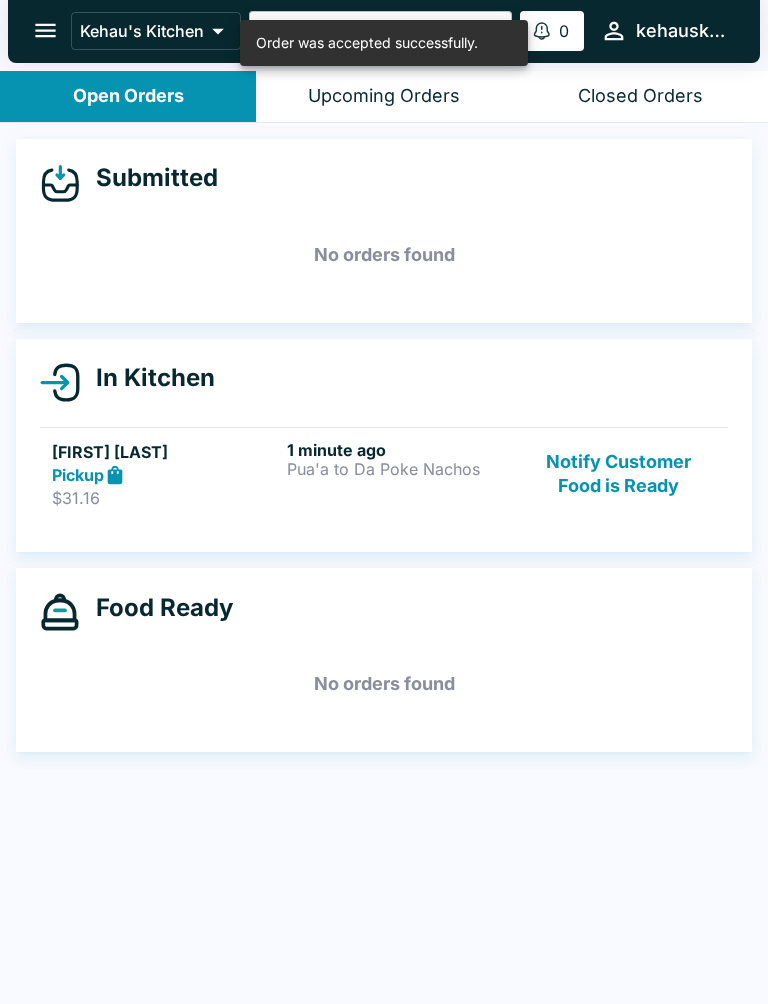 click on "1 minute ago" at bounding box center (400, 450) 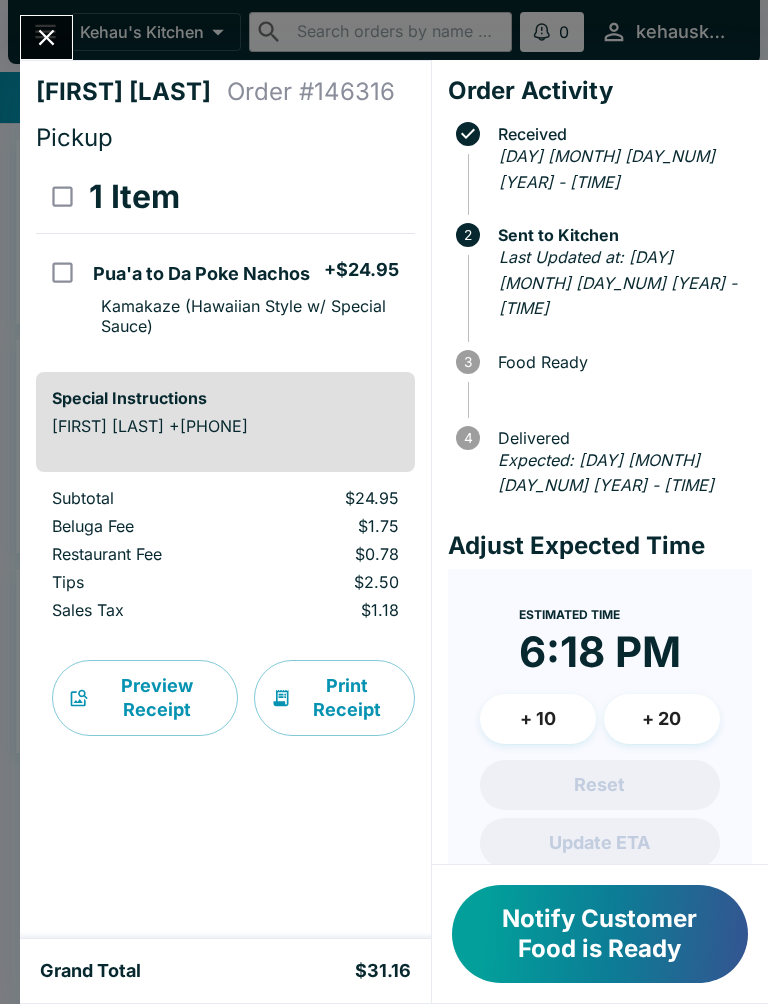 click 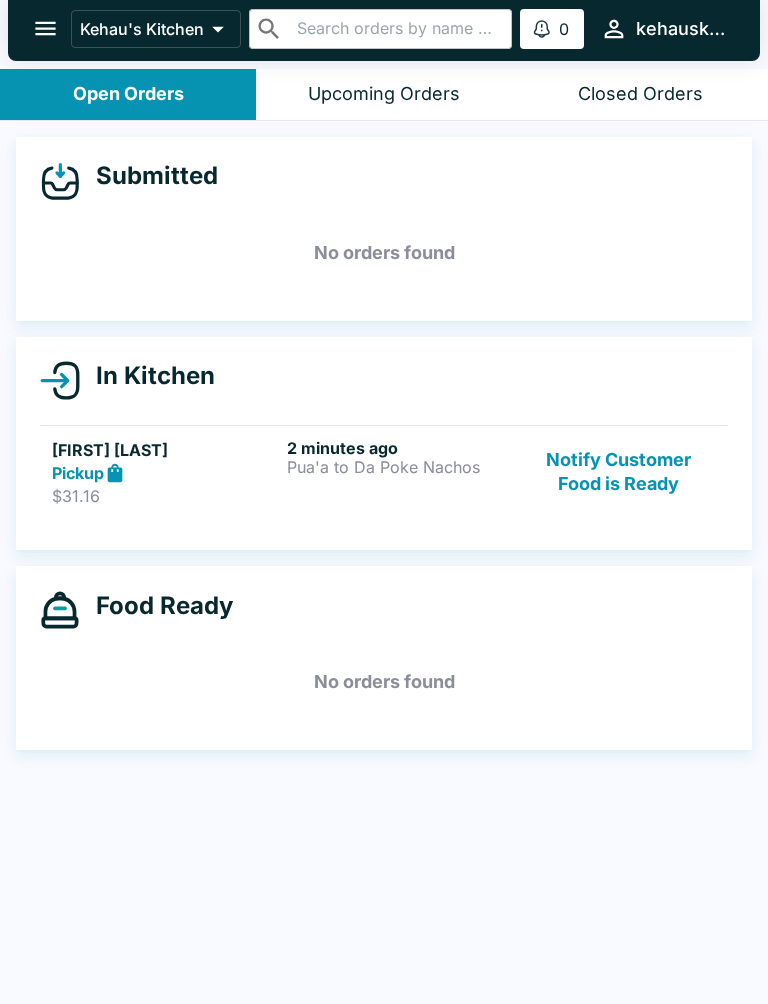 scroll, scrollTop: 3, scrollLeft: 0, axis: vertical 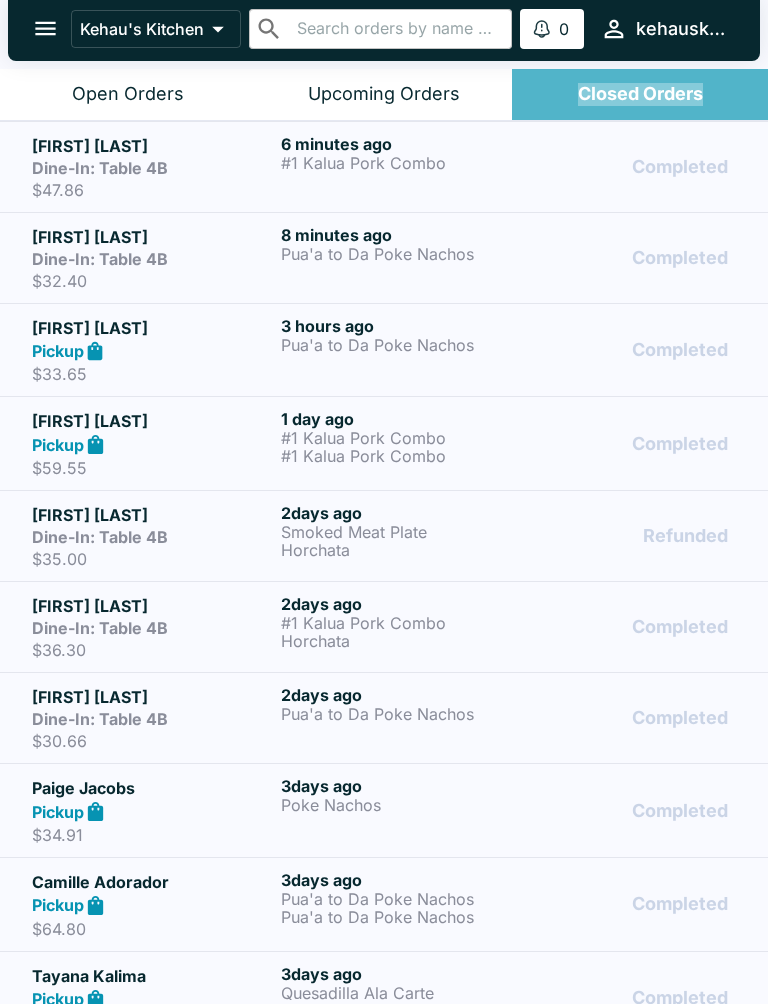 click on "Closed Orders" at bounding box center [640, 94] 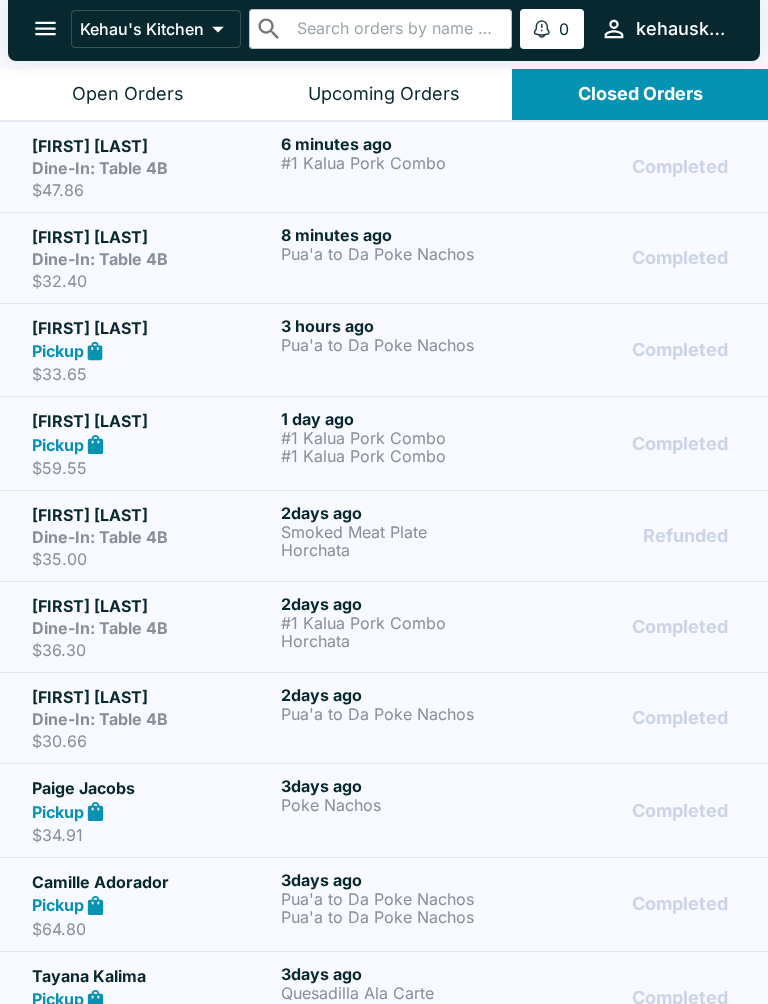 click on "Pua'a to Da Poke Nachos" at bounding box center [401, 254] 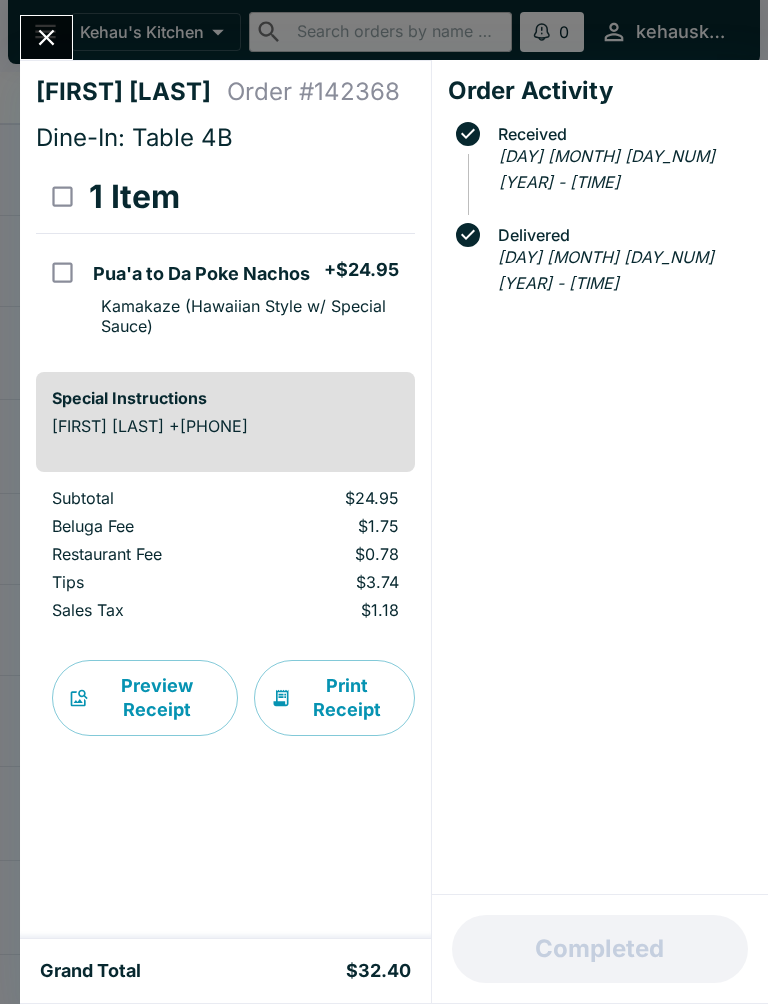 click at bounding box center (46, 37) 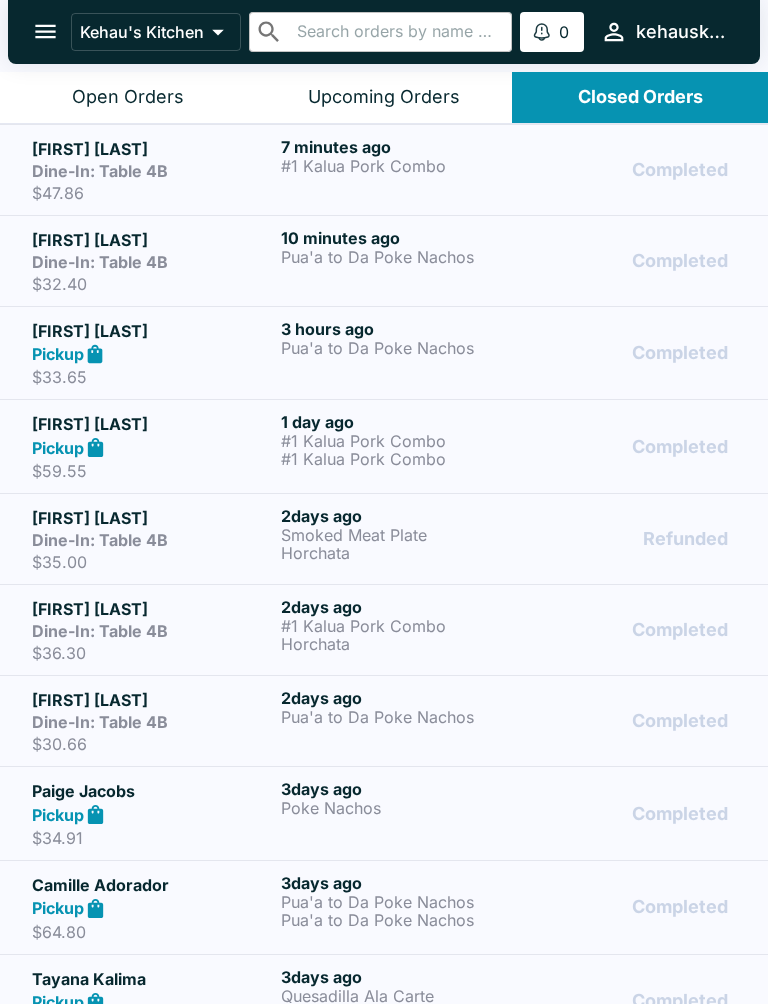 click on "Upcoming Orders" at bounding box center [384, 97] 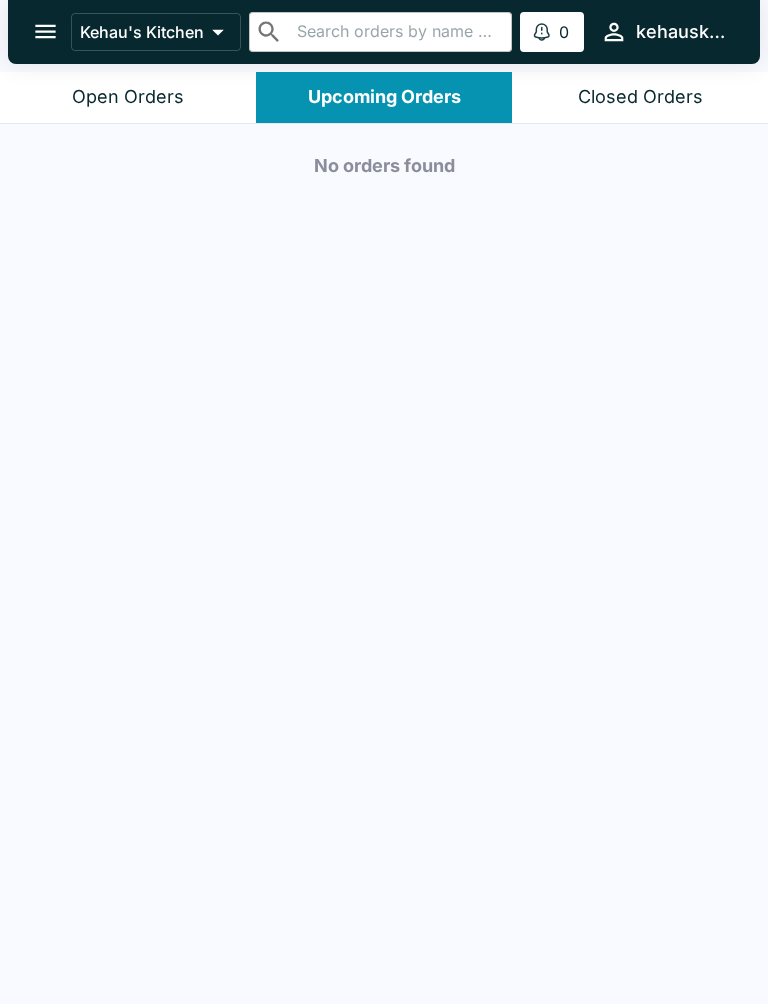 click on "Open Orders" at bounding box center [128, 97] 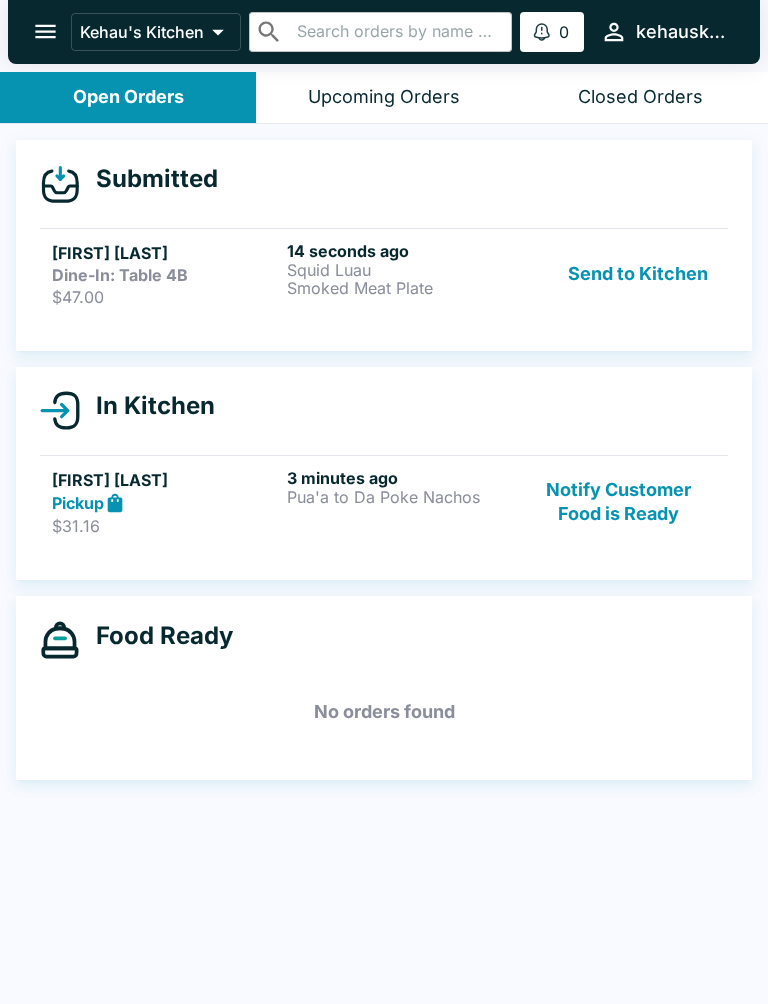 click on "Open Orders" at bounding box center [128, 97] 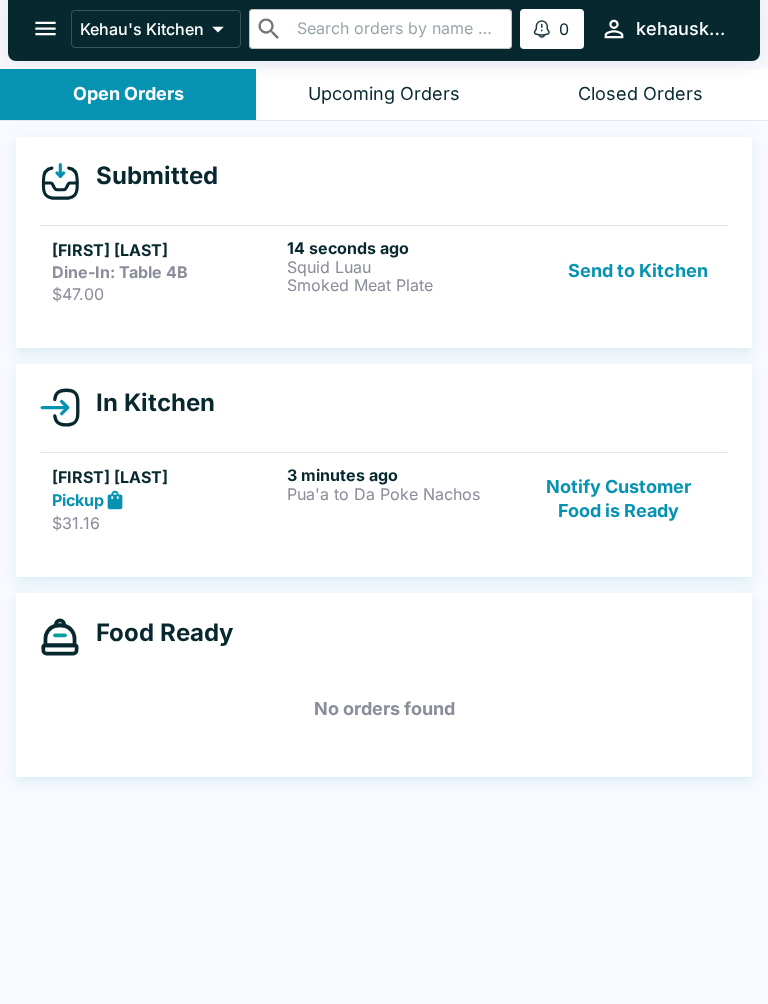 click on "Smoked Meat Plate" at bounding box center [400, 285] 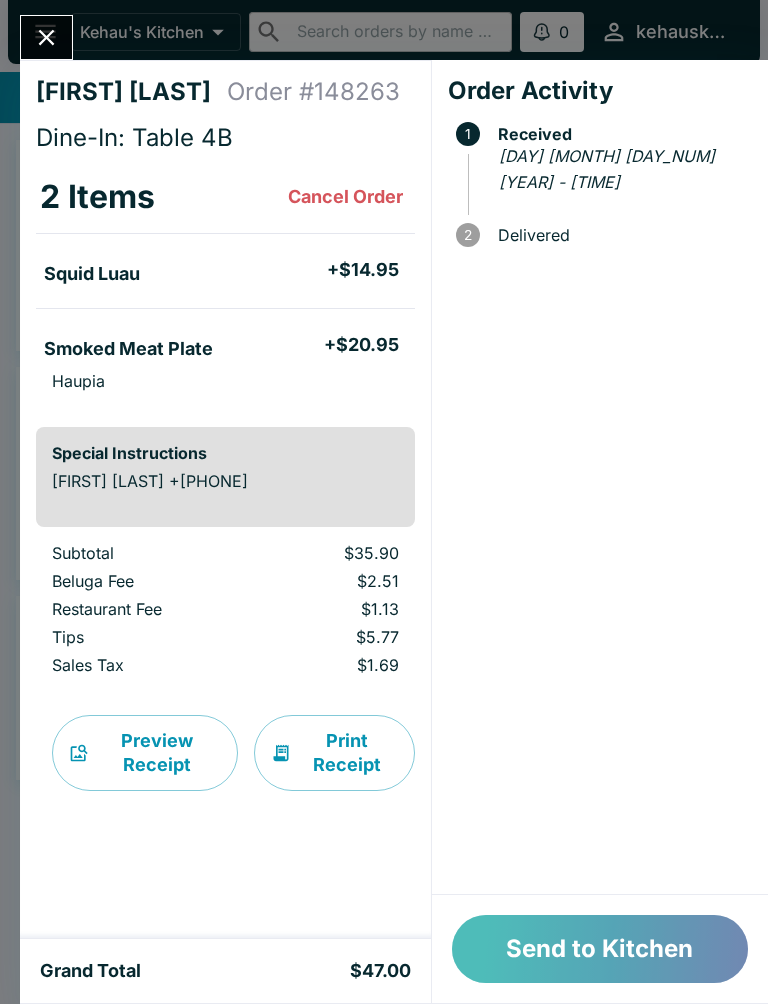 click on "Send to Kitchen" at bounding box center [600, 949] 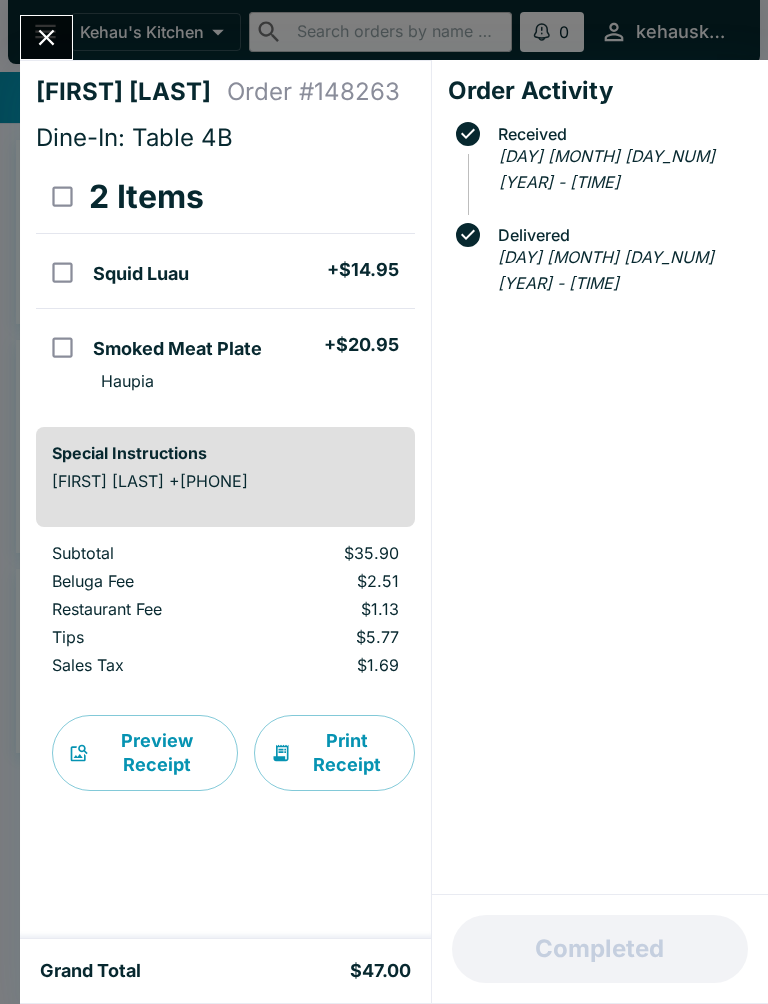 click at bounding box center (46, 37) 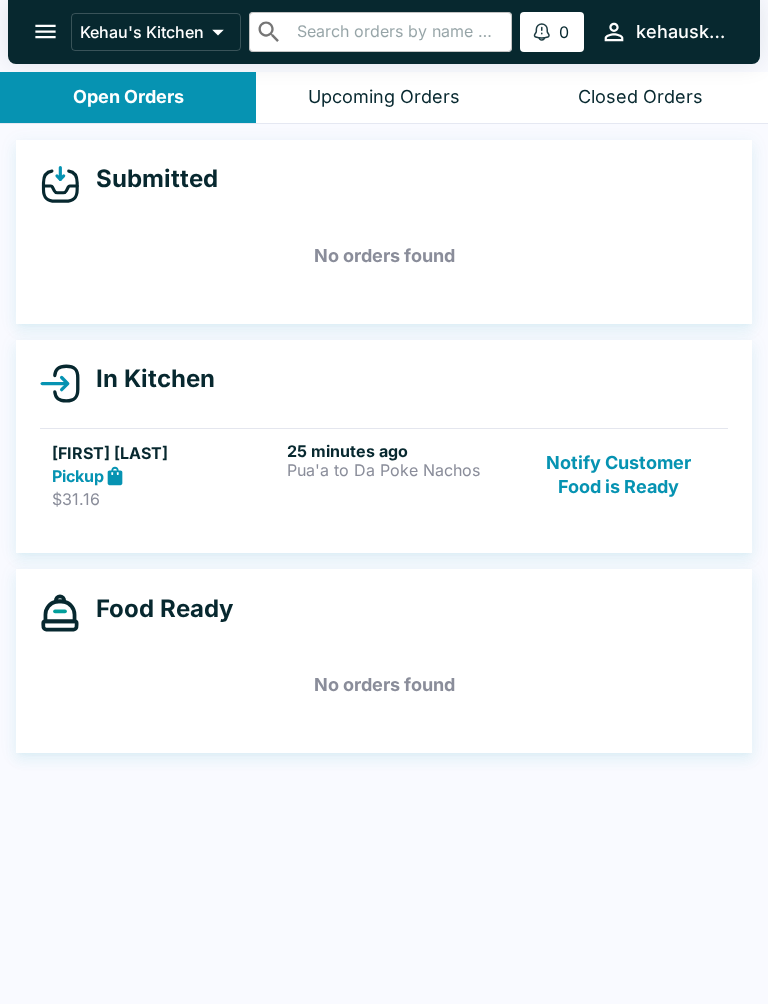 click on "Notify Customer Food is Ready" at bounding box center [619, 475] 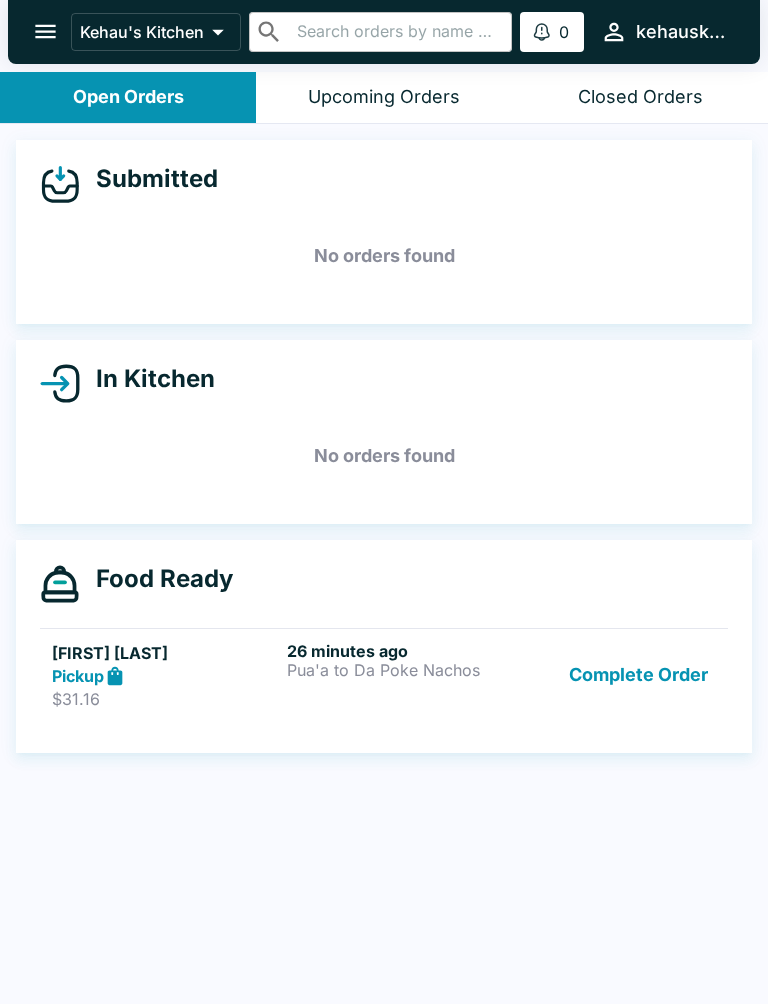 click on "Pua'a to Da Poke Nachos" at bounding box center (400, 670) 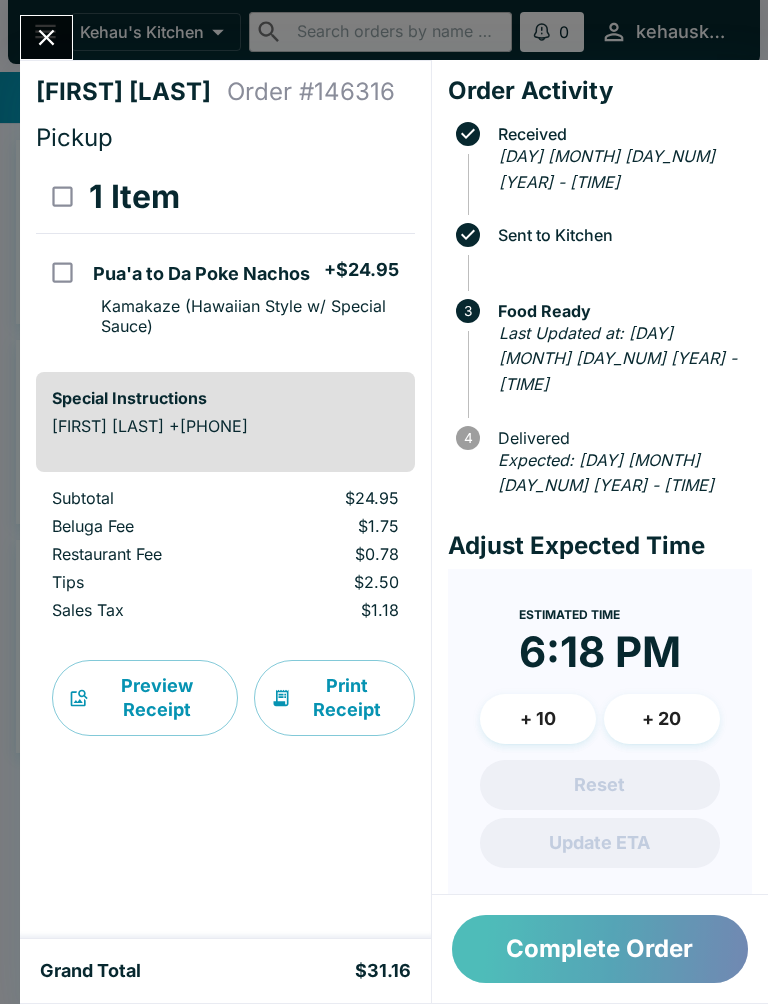 click on "Complete Order" at bounding box center [600, 949] 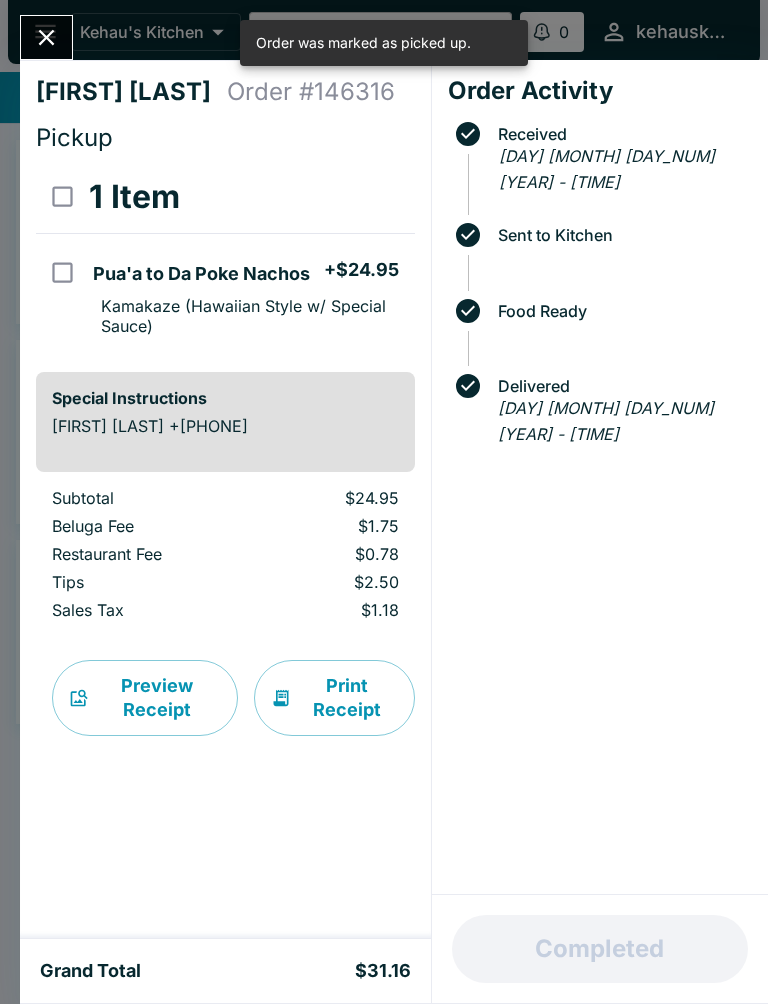 click 